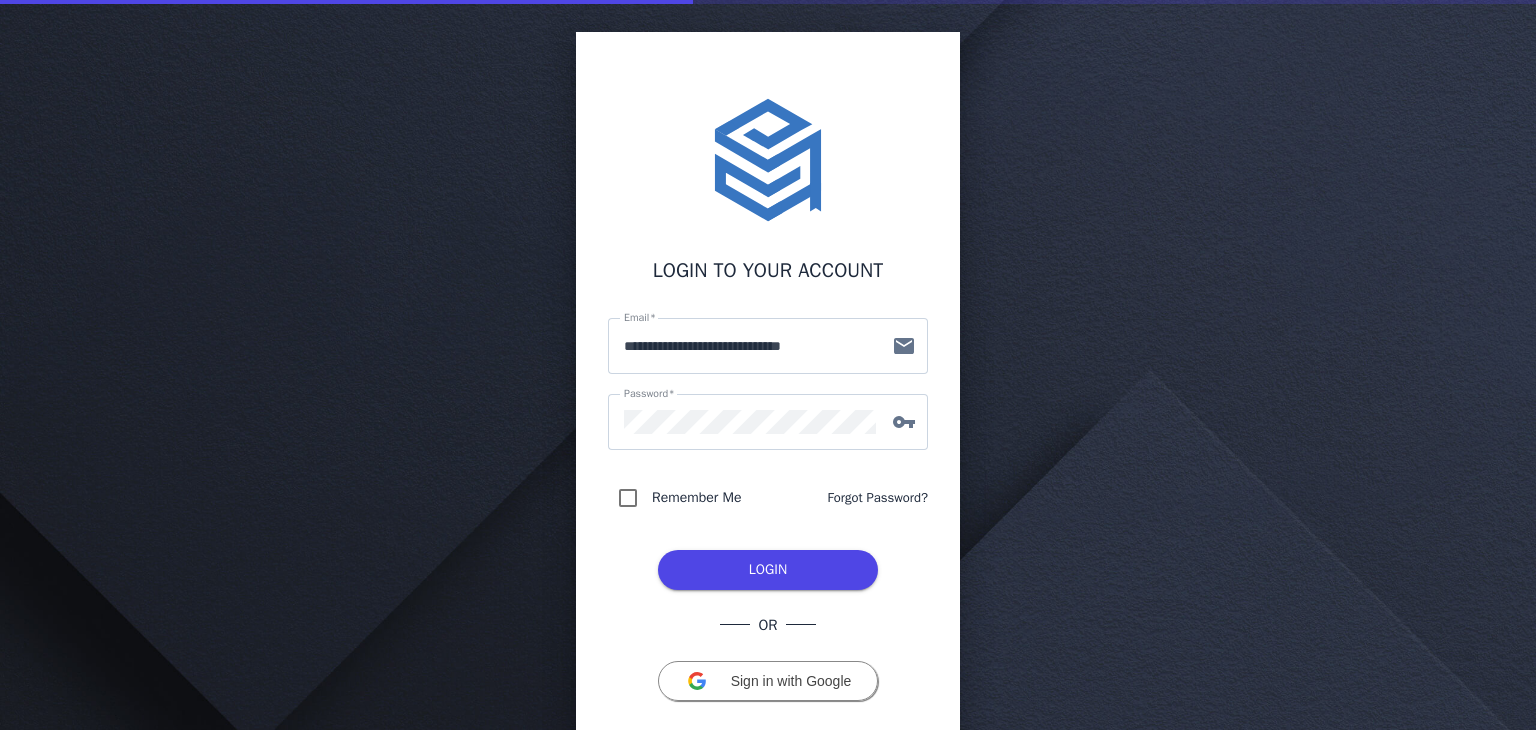 scroll, scrollTop: 0, scrollLeft: 0, axis: both 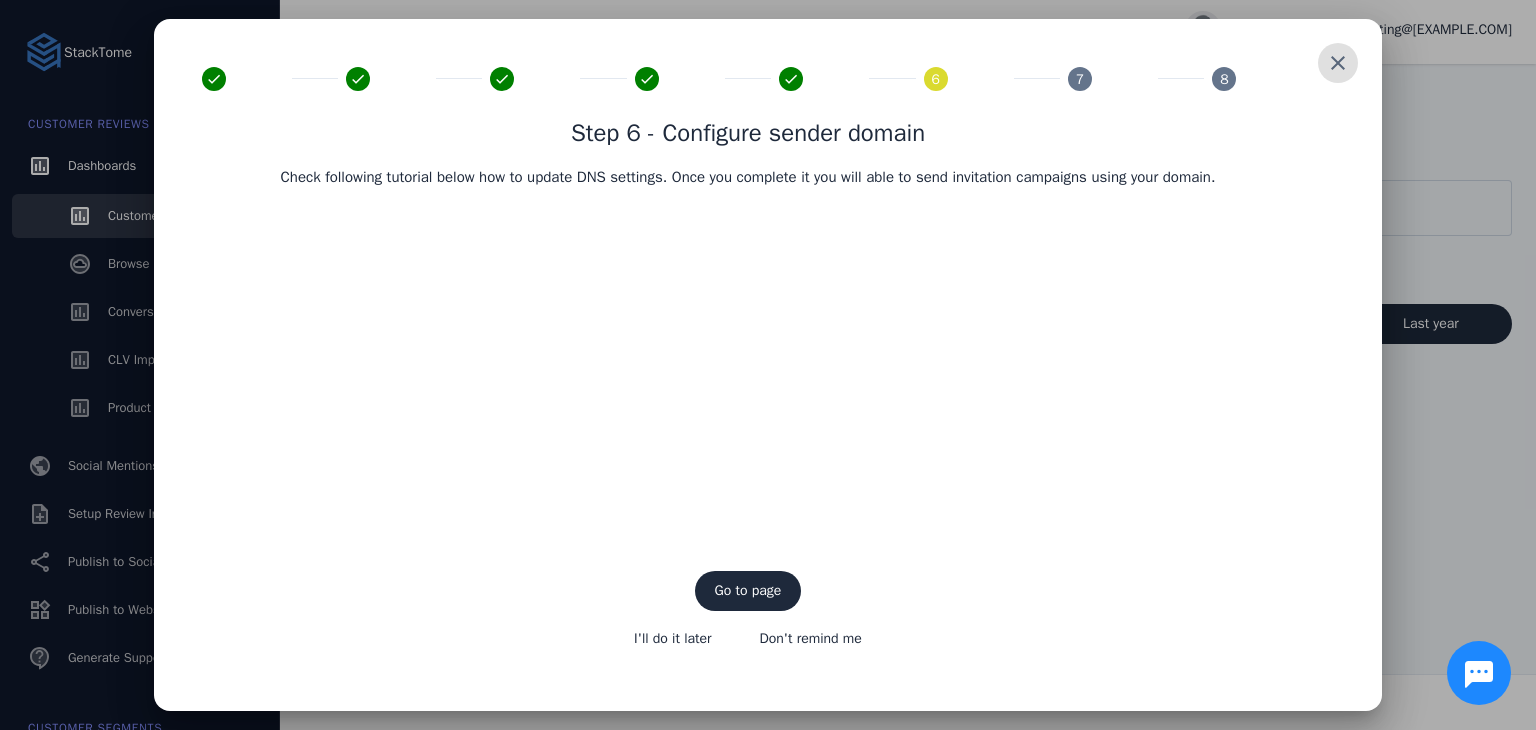 click at bounding box center (1338, 63) 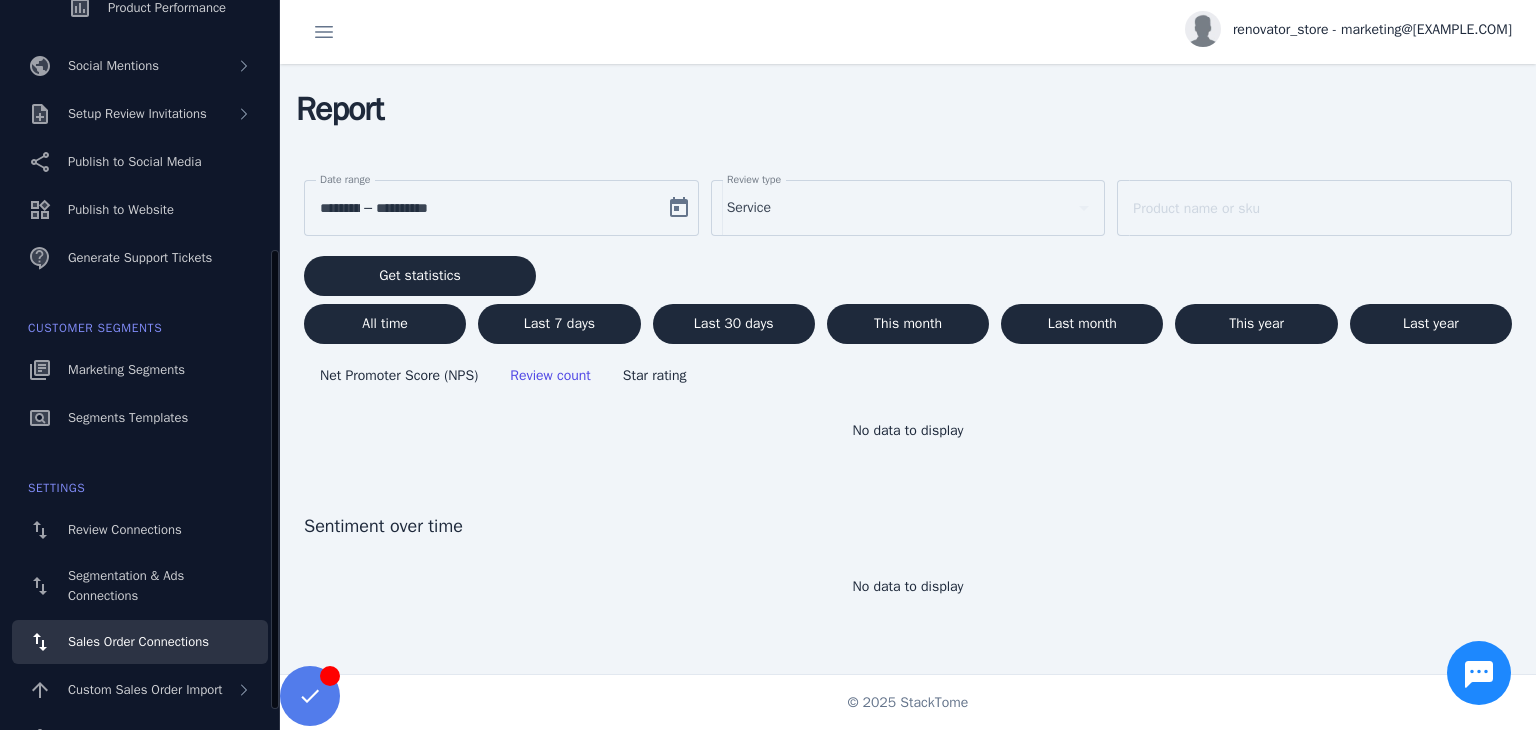 scroll, scrollTop: 434, scrollLeft: 0, axis: vertical 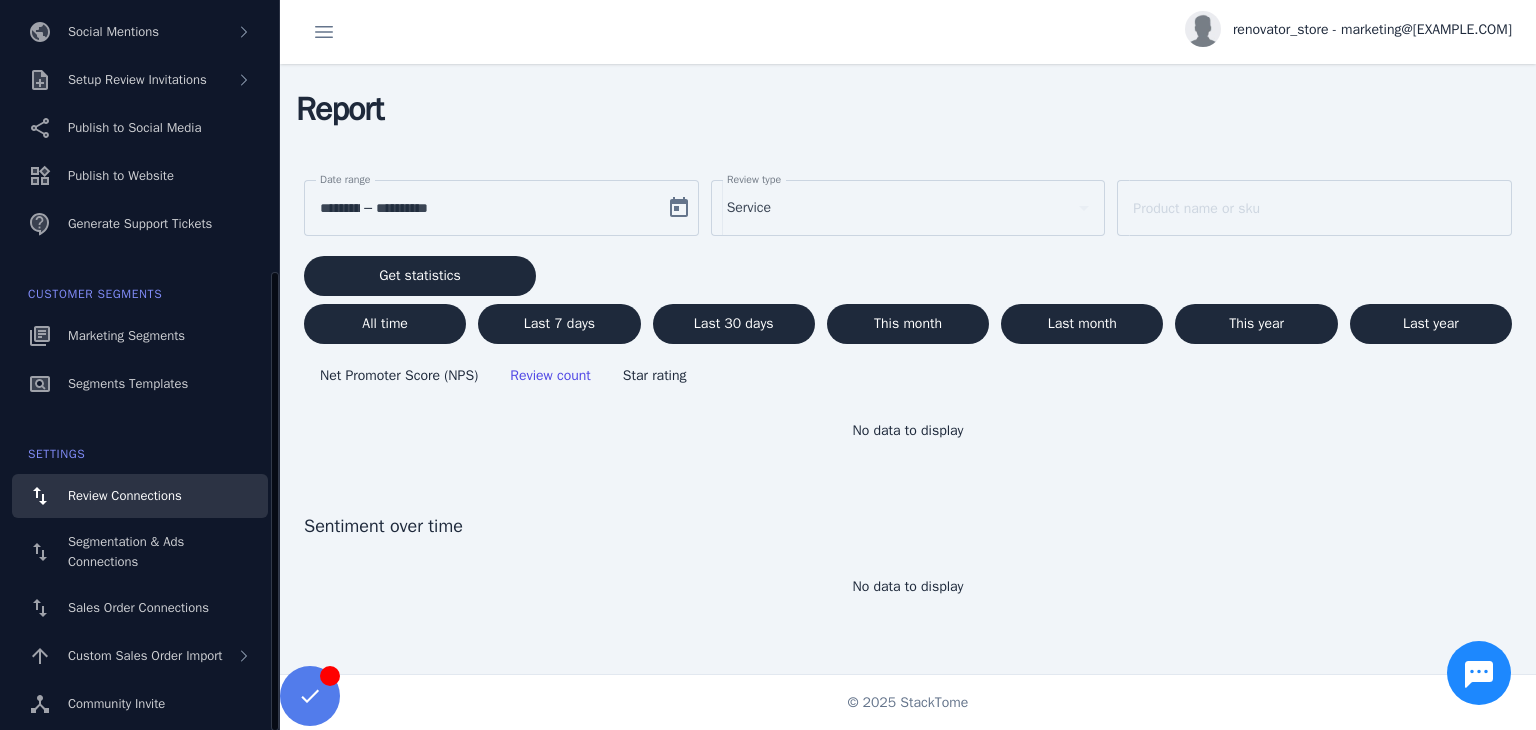 click on "Review Connections" 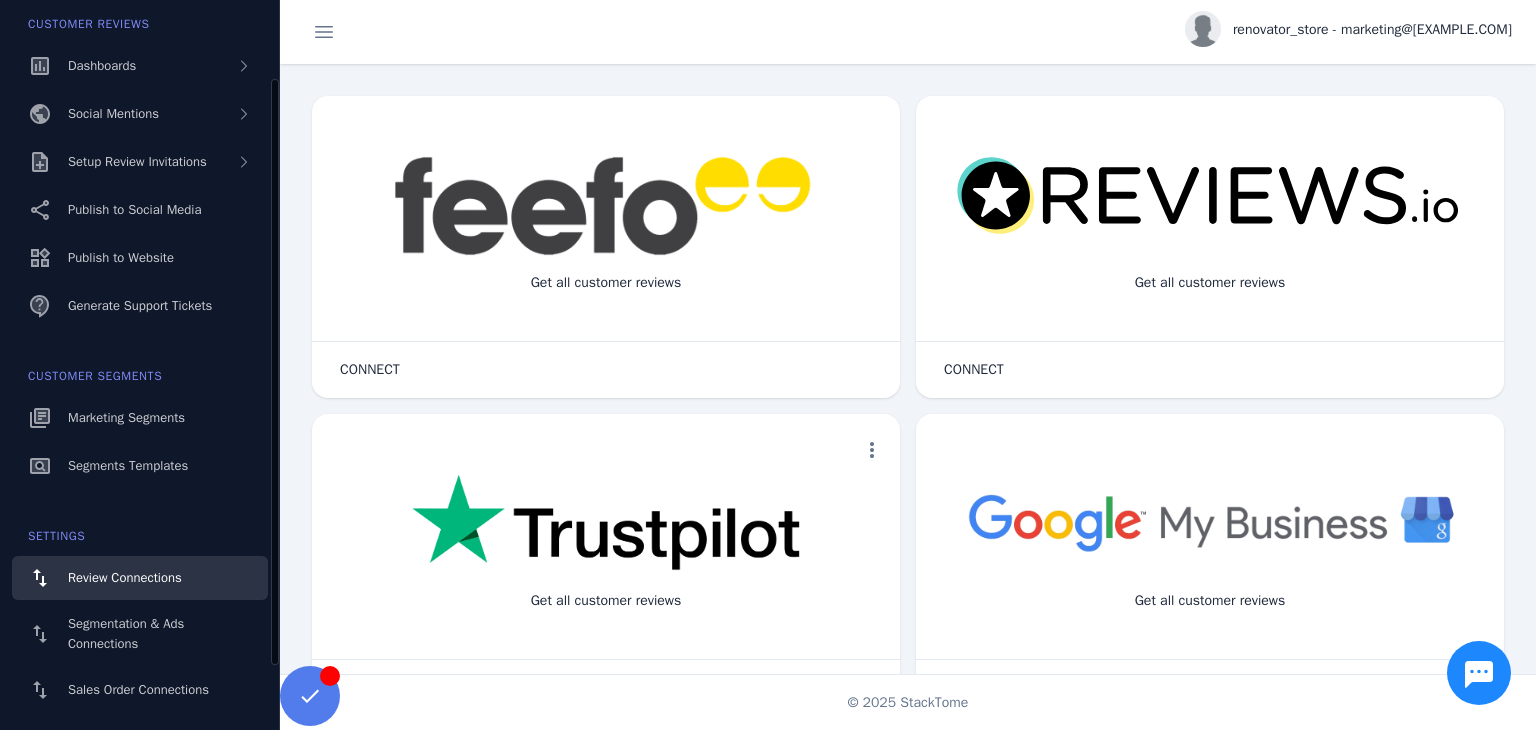 scroll, scrollTop: 0, scrollLeft: 0, axis: both 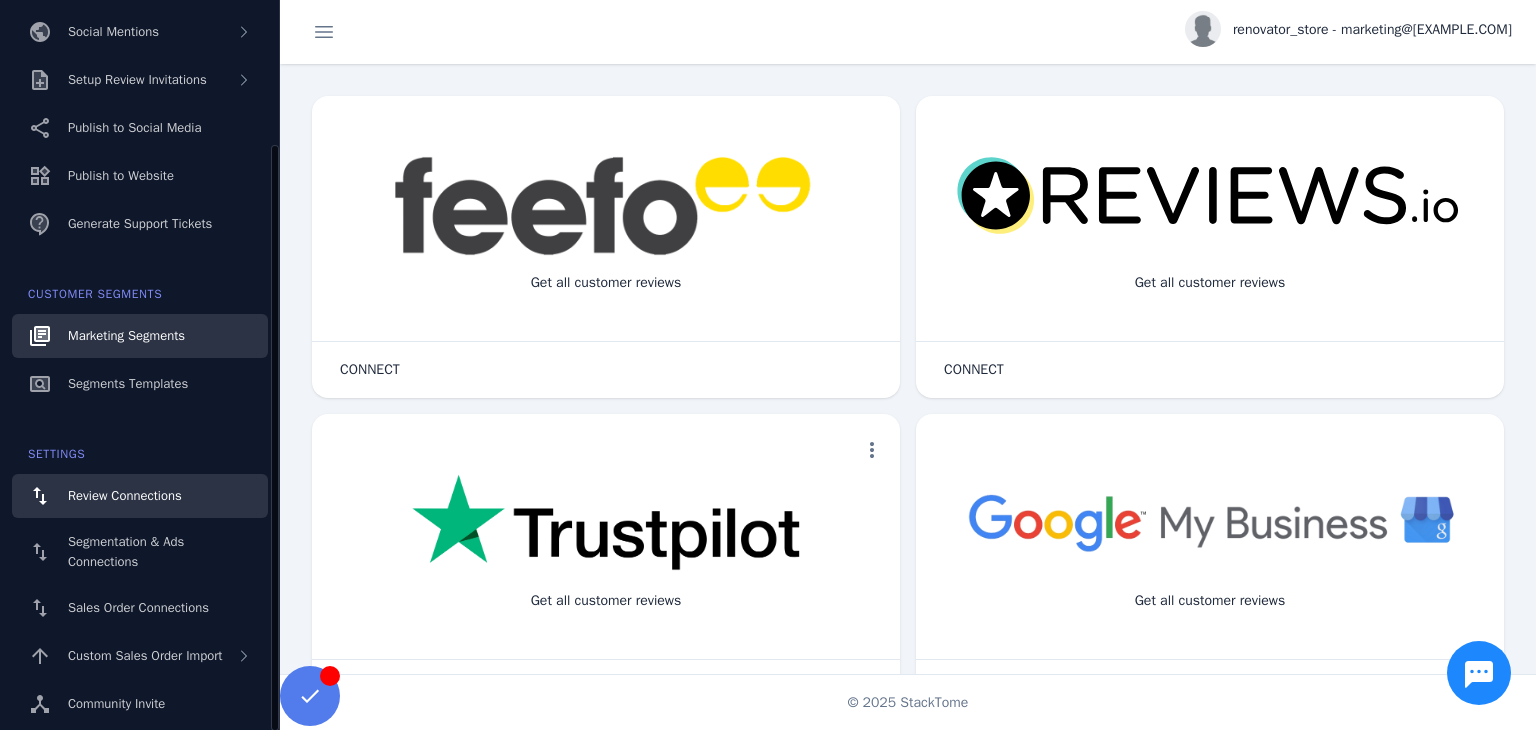 click on "Marketing Segments" 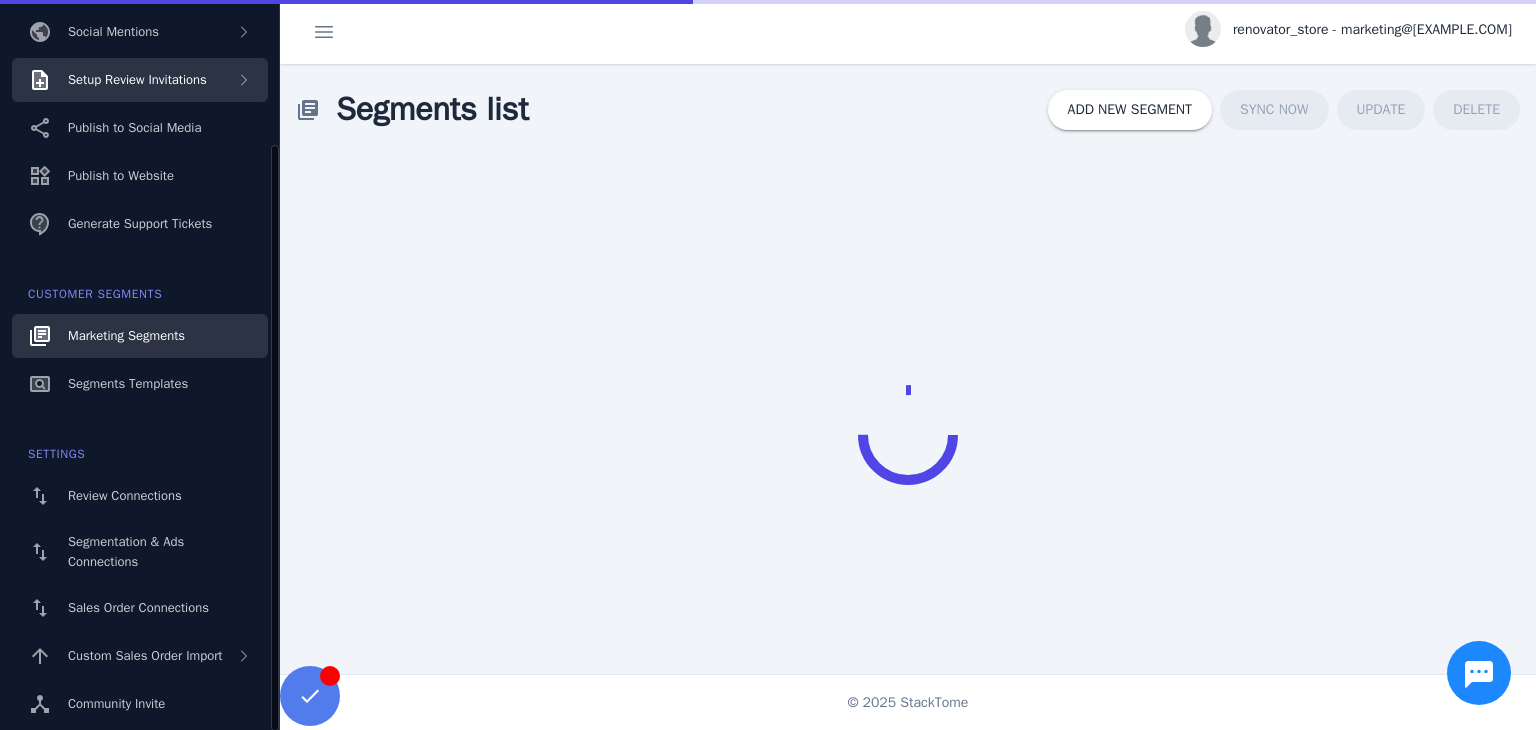 click on "Setup Review Invitations" 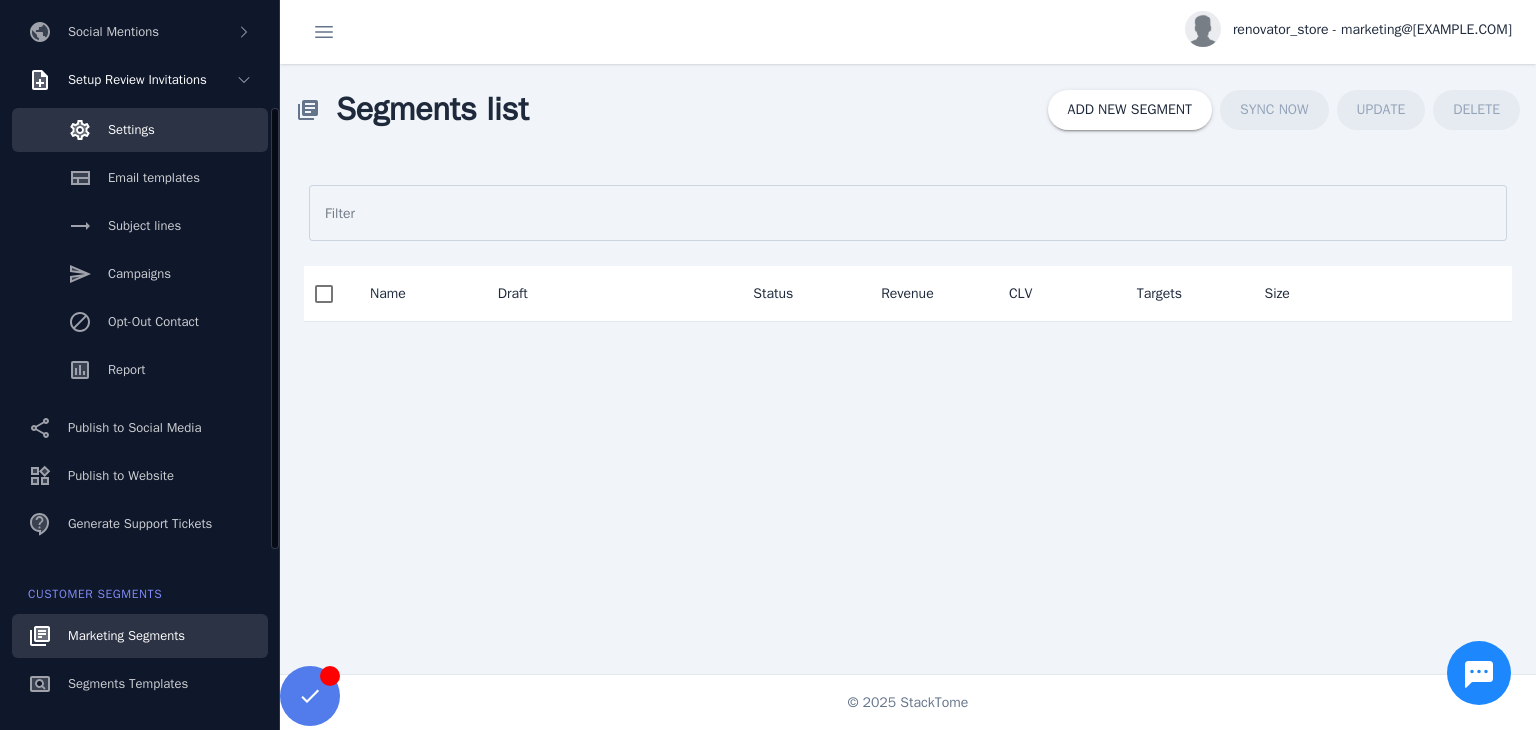 click on "Settings" 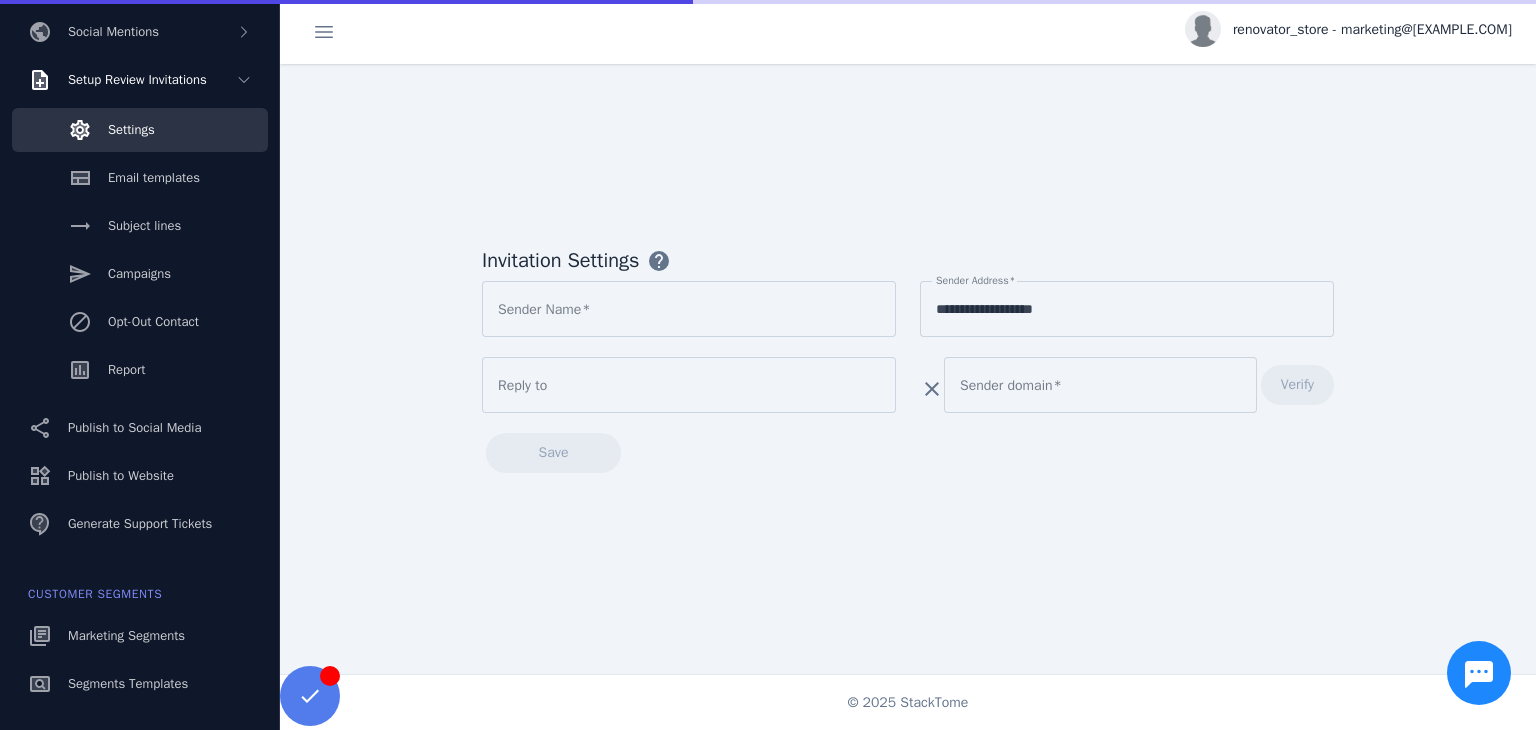 type on "**********" 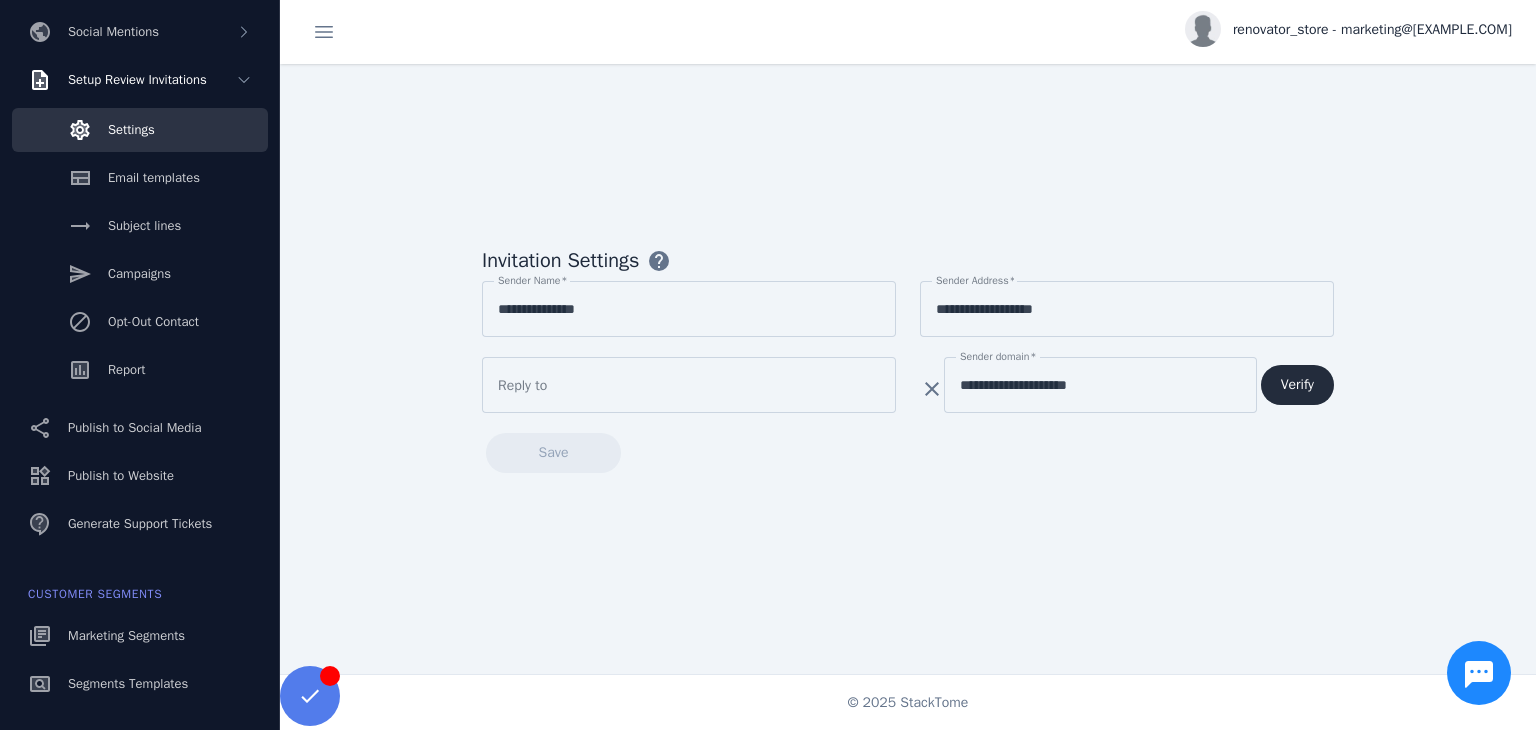 click 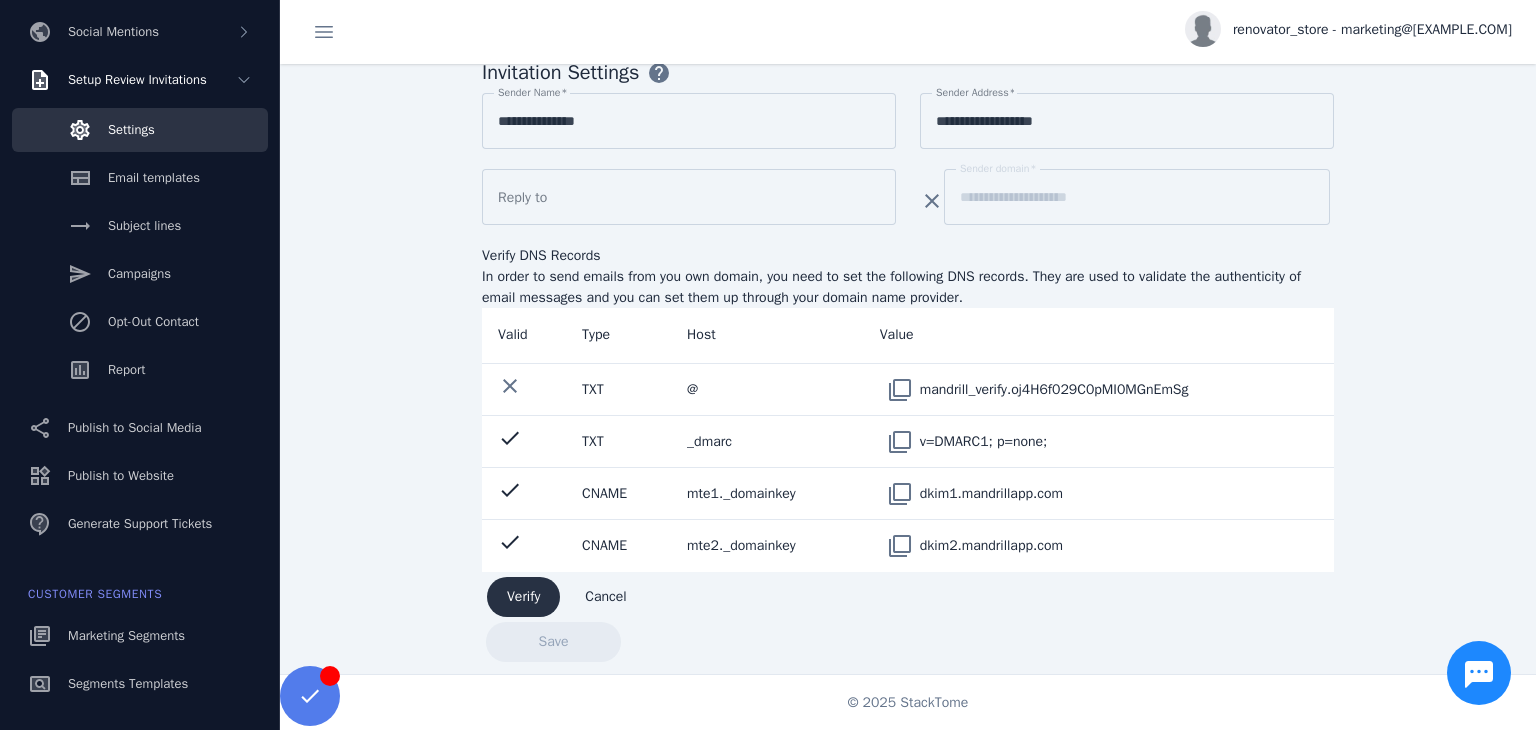 click on "Verify" 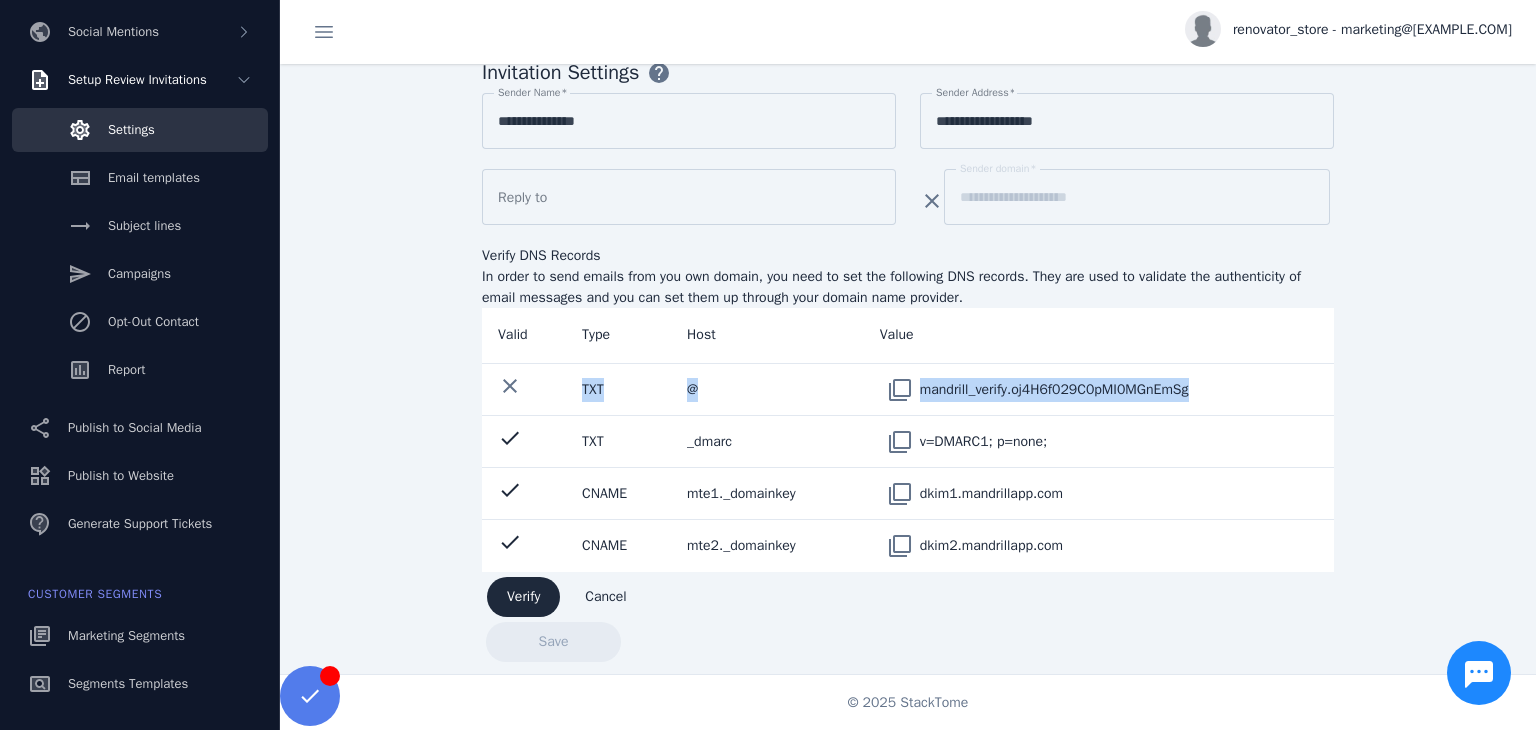 drag, startPoint x: 1244, startPoint y: 393, endPoint x: 550, endPoint y: 390, distance: 694.0065 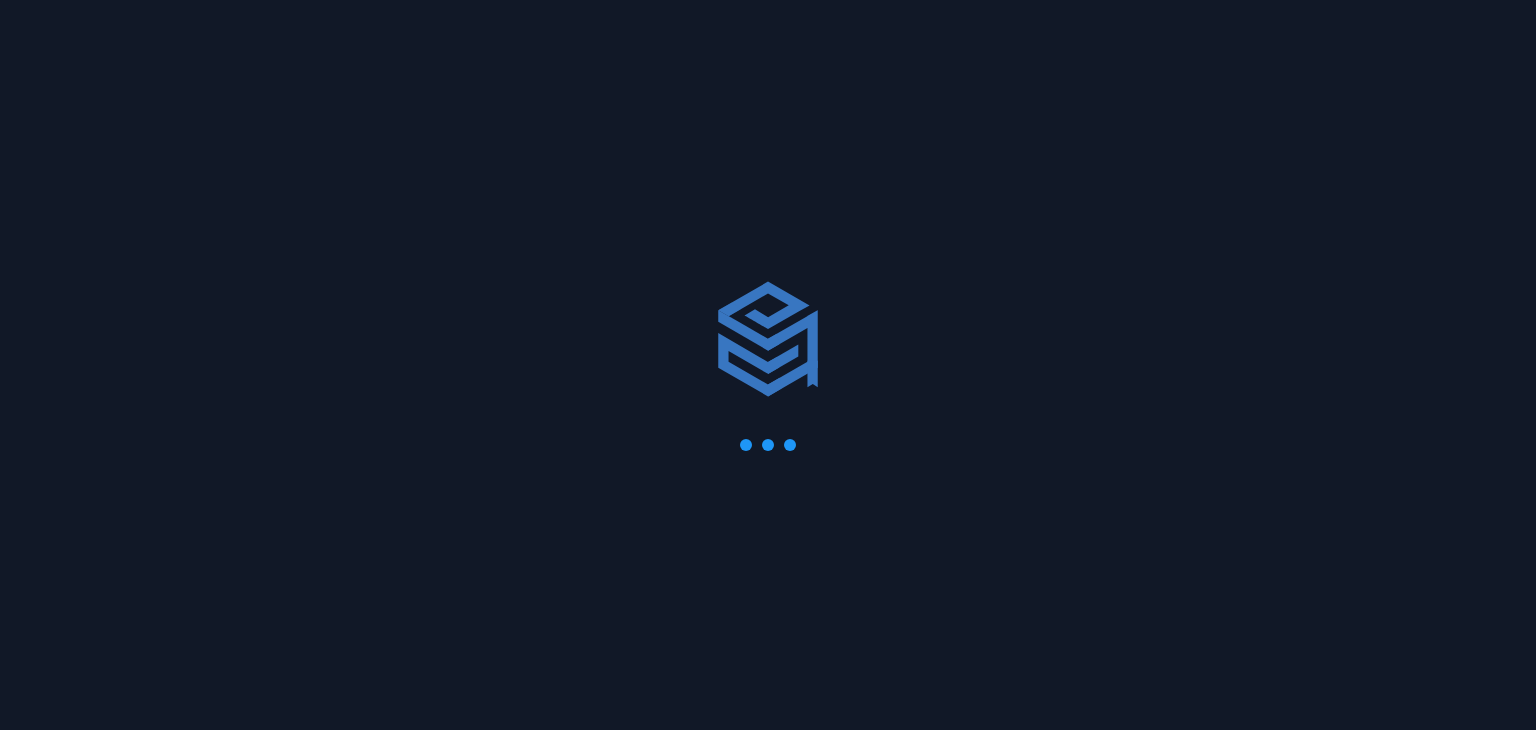 scroll, scrollTop: 0, scrollLeft: 0, axis: both 